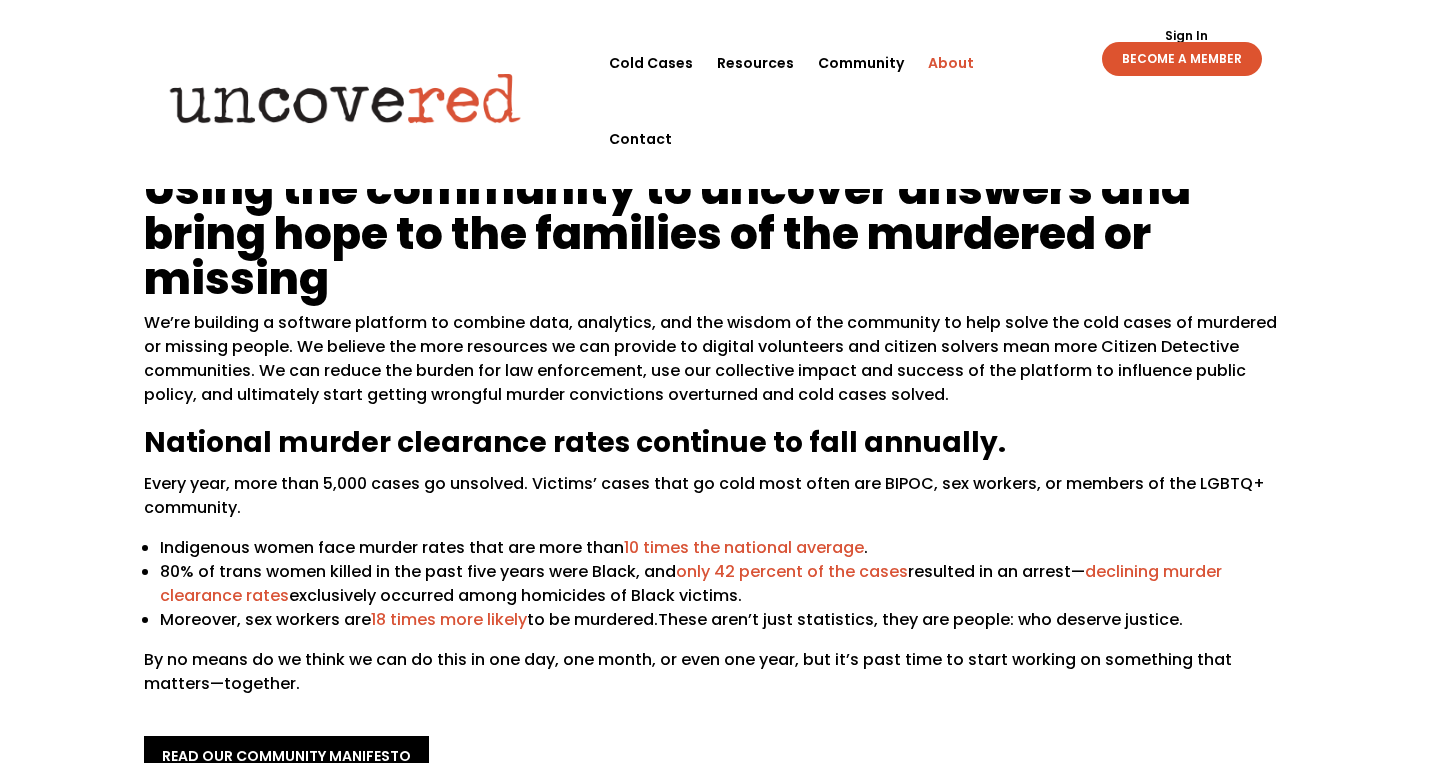 scroll, scrollTop: 0, scrollLeft: 0, axis: both 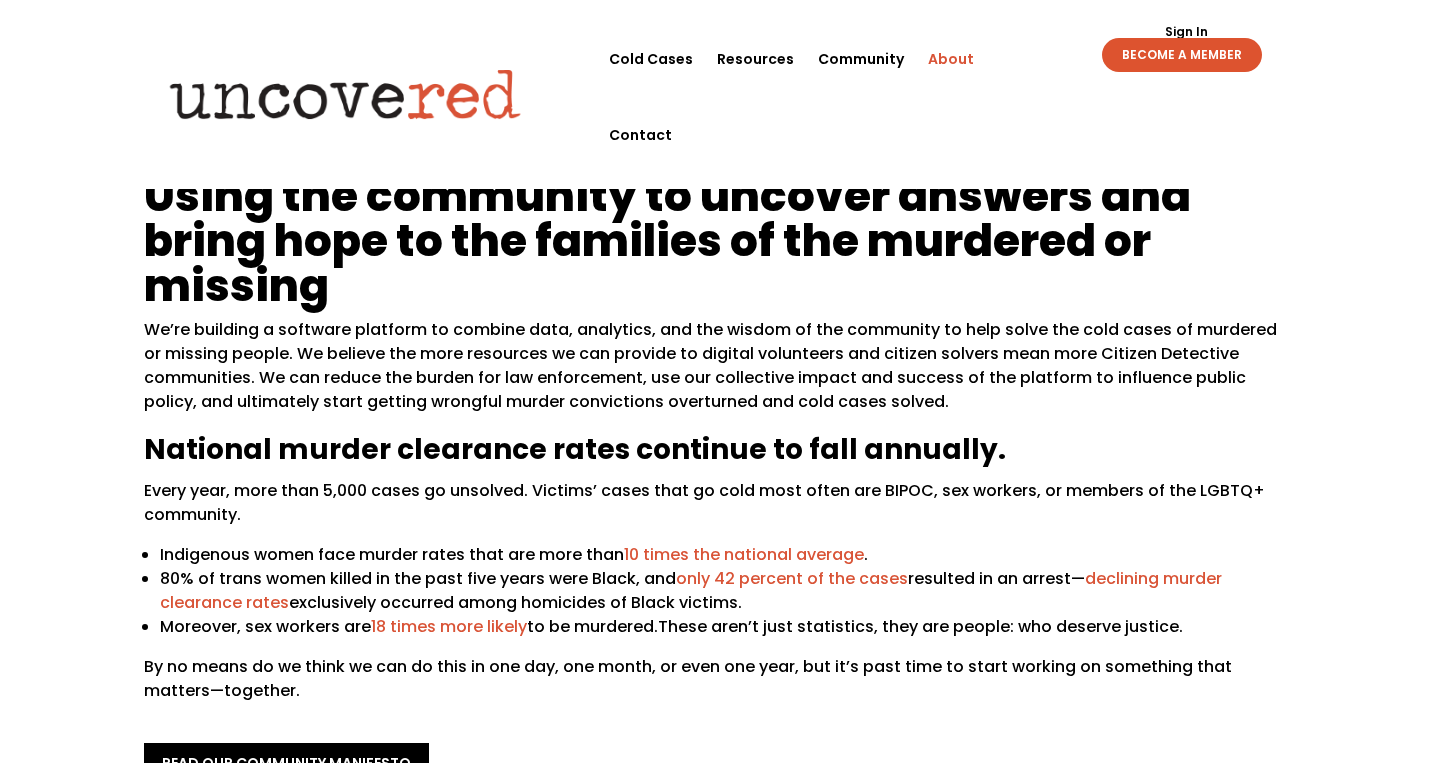 click on "Sign Out
Sign In
BECOME A MEMBER
Sign Out
Sign In
BECOME A MEMBER" at bounding box center [1151, 46] 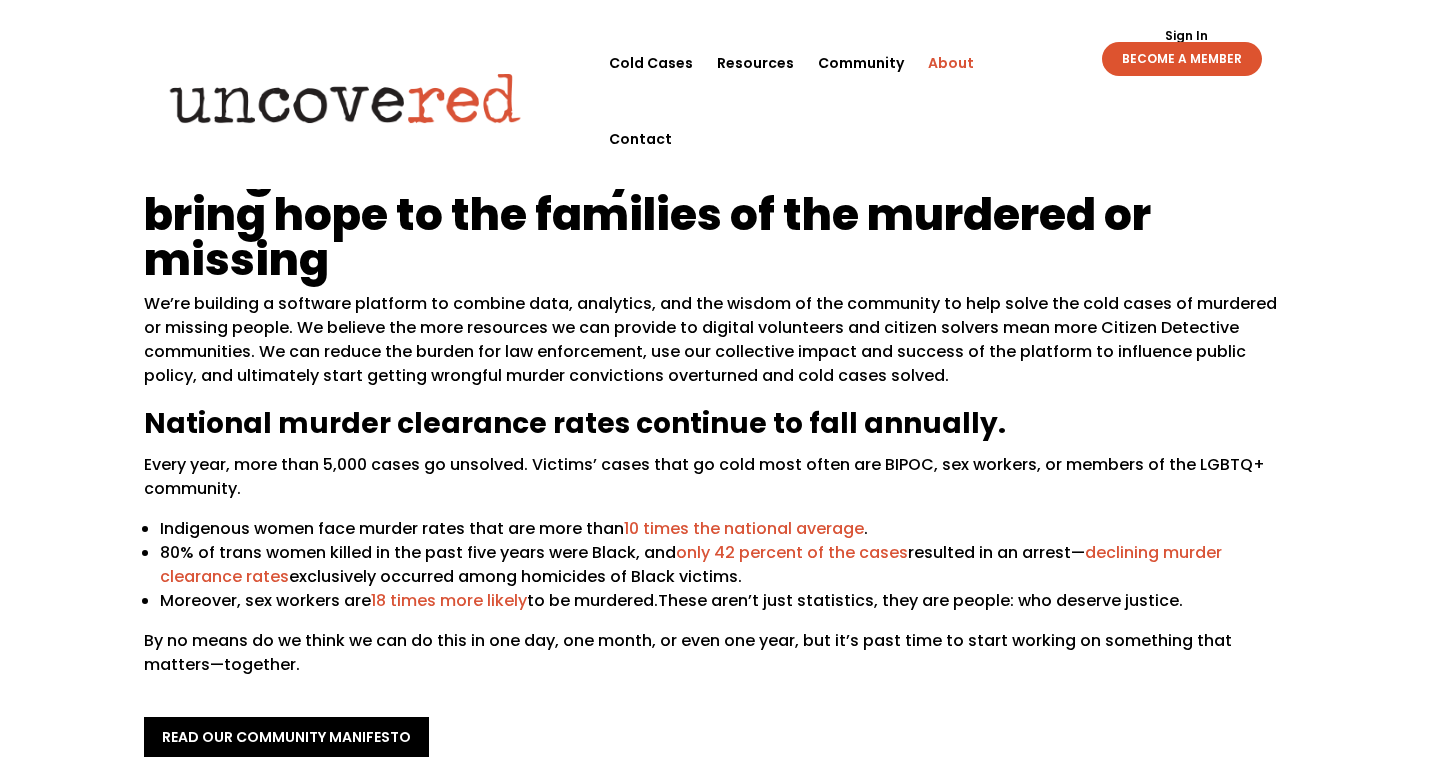 scroll, scrollTop: 0, scrollLeft: 0, axis: both 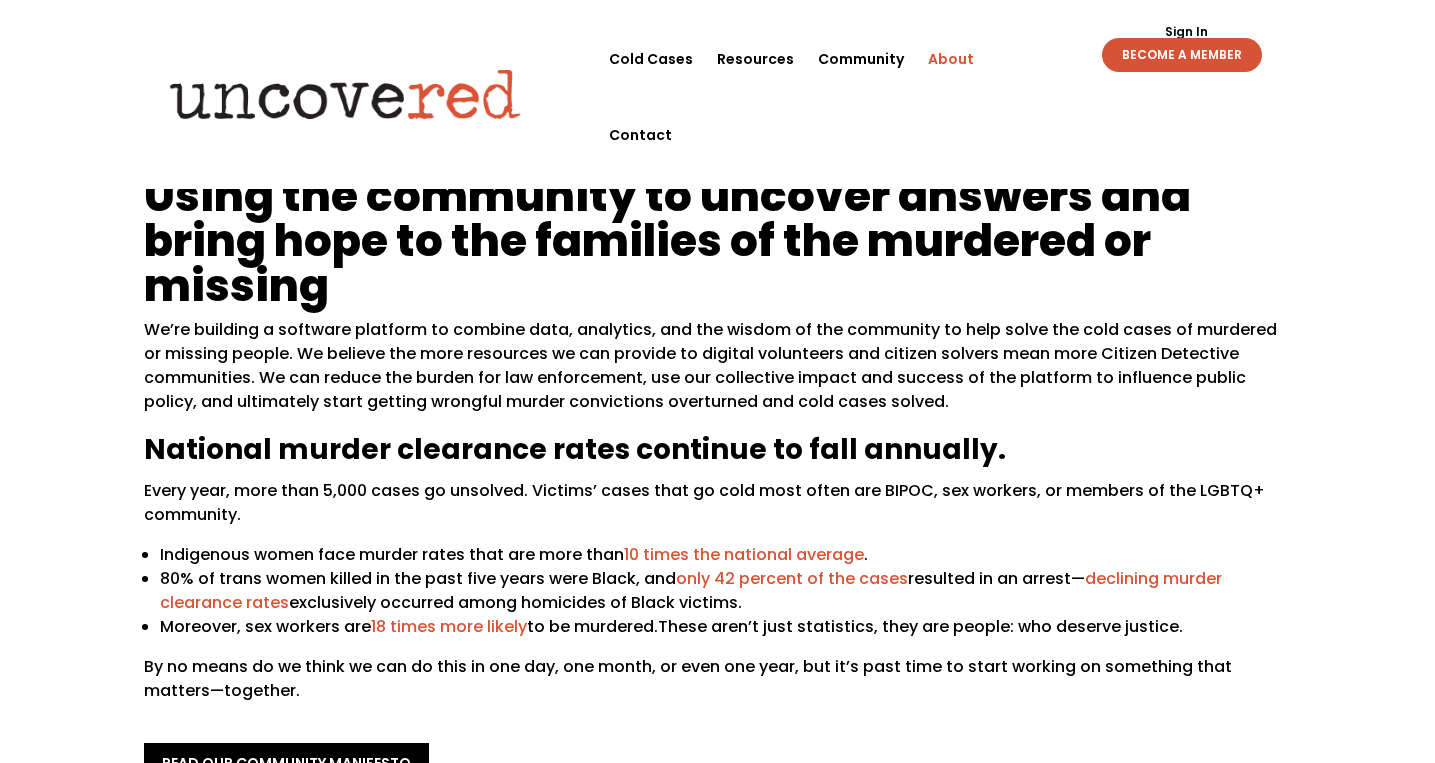 click on "BECOME A MEMBER" at bounding box center [1182, 55] 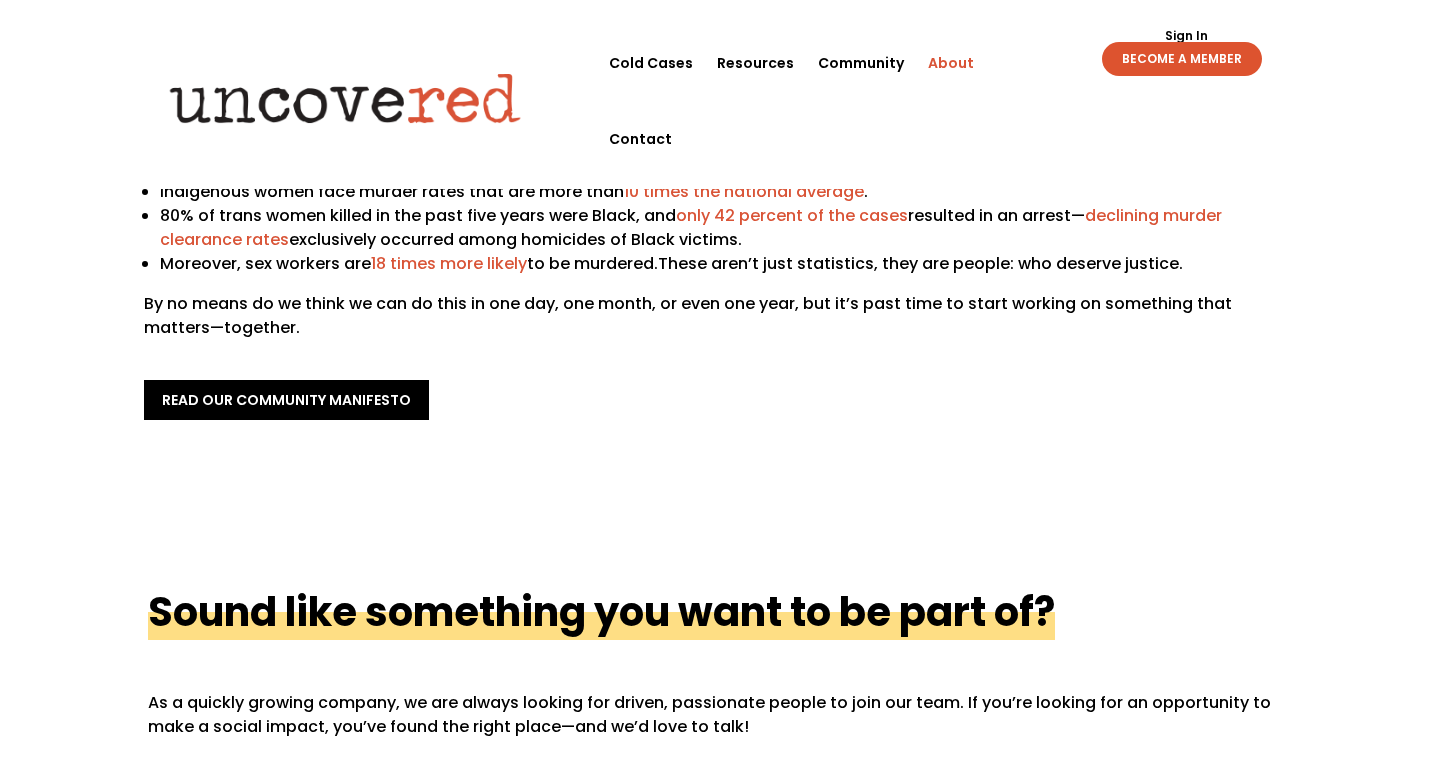 scroll, scrollTop: 364, scrollLeft: 0, axis: vertical 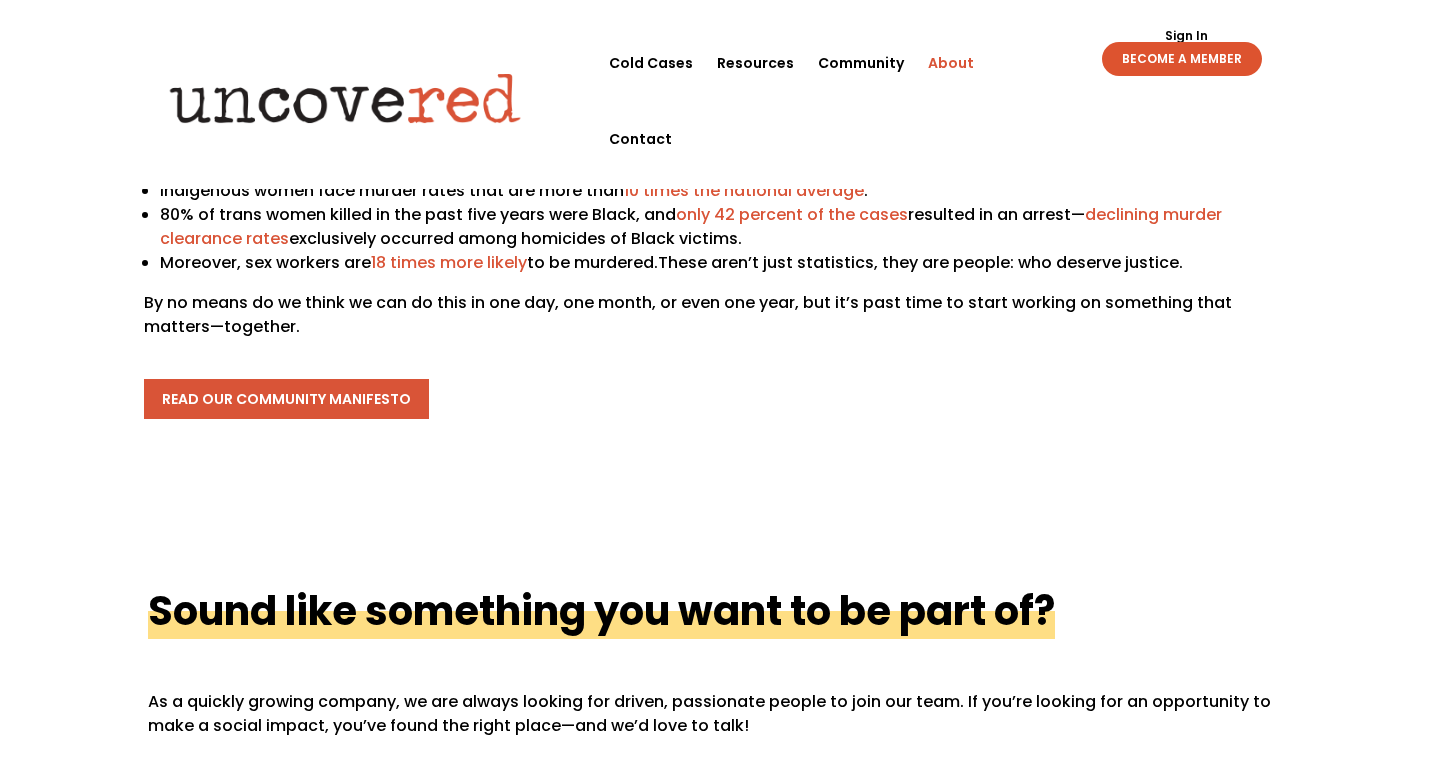 click on "read our community manifesto" at bounding box center (286, 399) 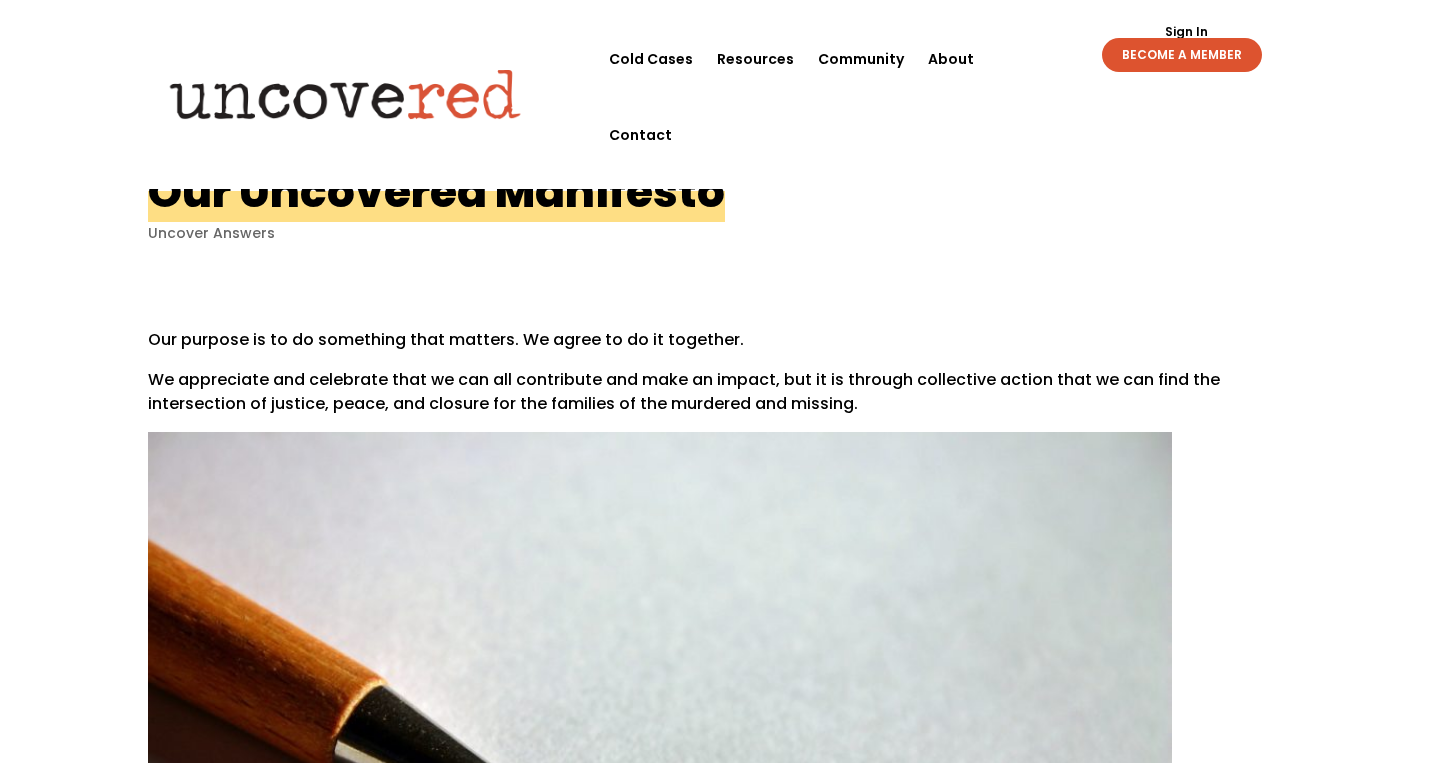 scroll, scrollTop: 0, scrollLeft: 0, axis: both 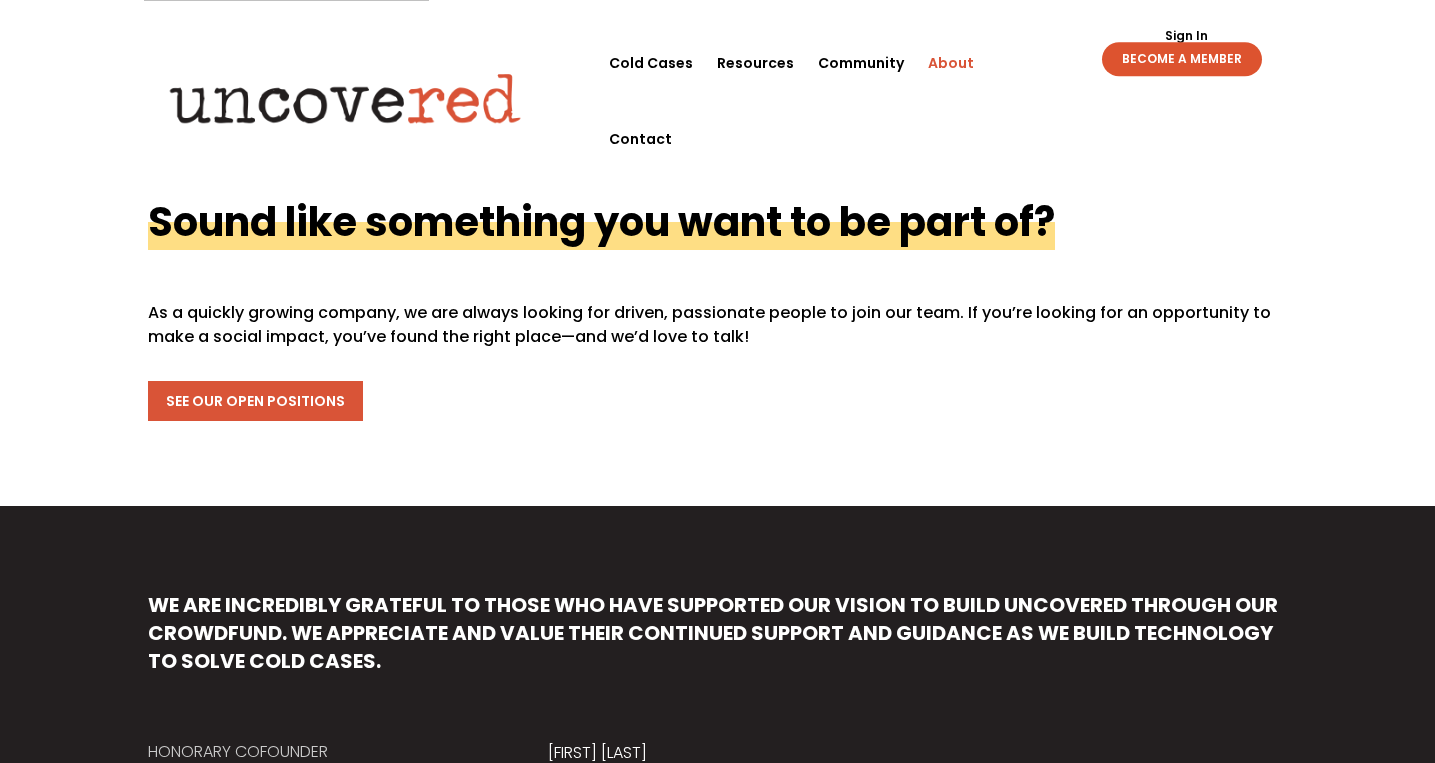 click on "See Our Open Positions" at bounding box center [255, 401] 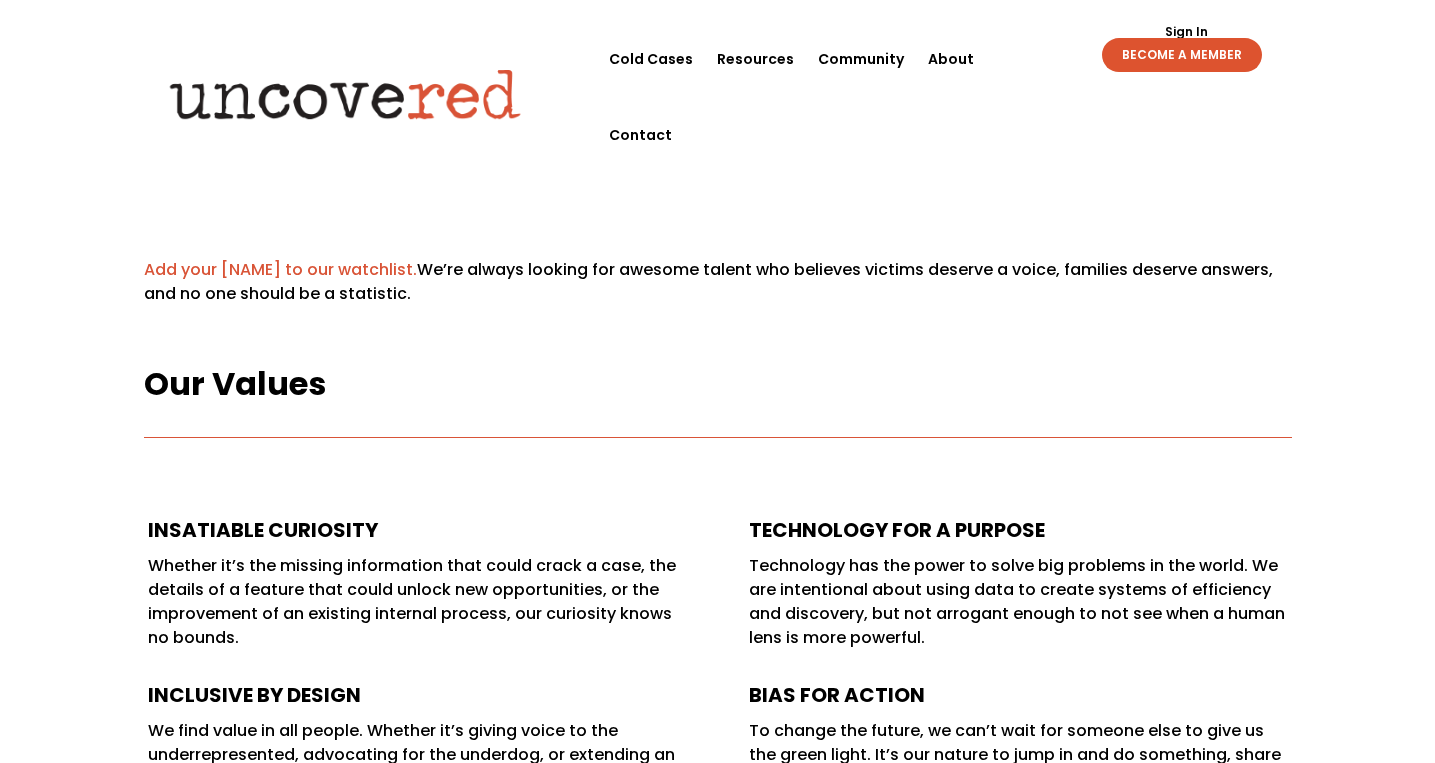 scroll, scrollTop: 0, scrollLeft: 0, axis: both 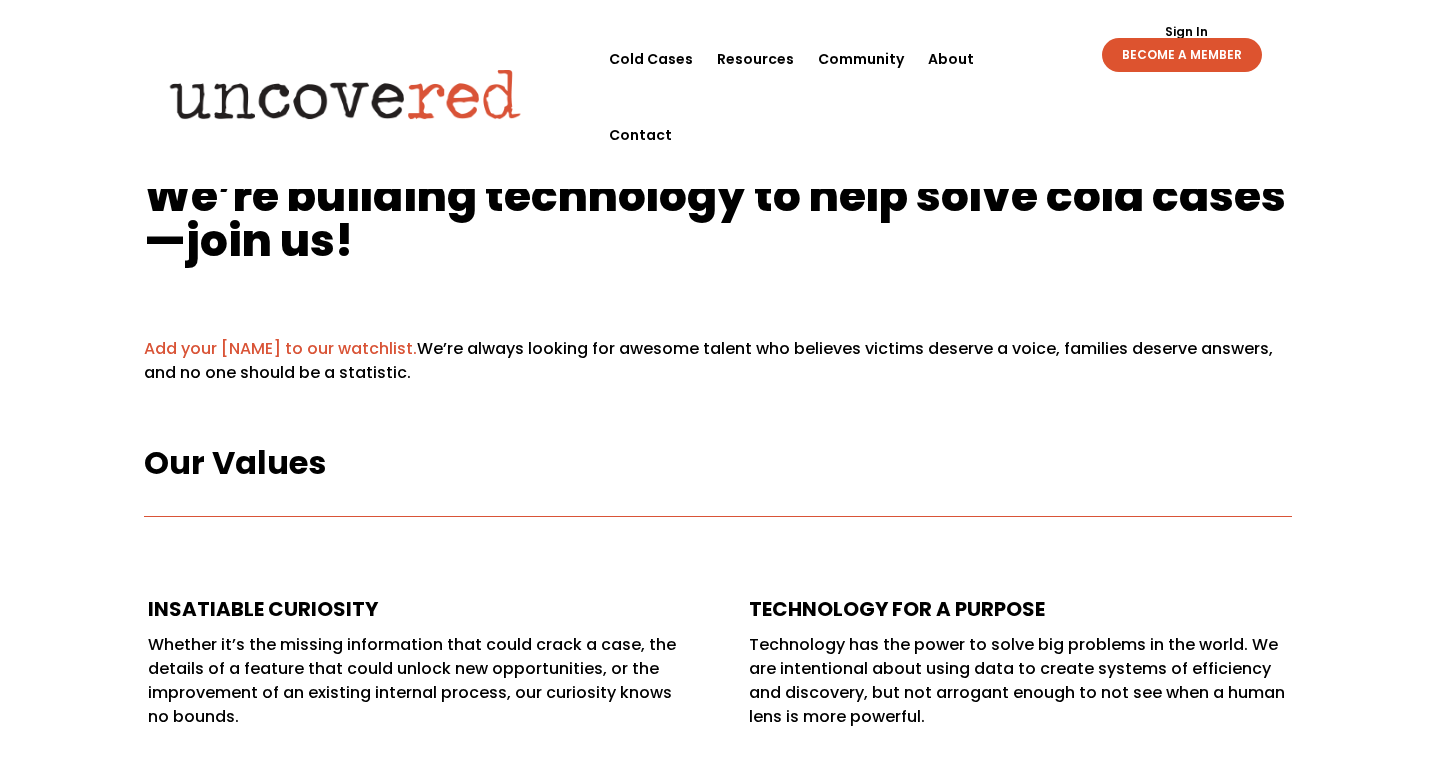 click on "Sign Out
Sign In
BECOME A MEMBER
Sign Out
Sign In
BECOME A MEMBER" at bounding box center [1151, 46] 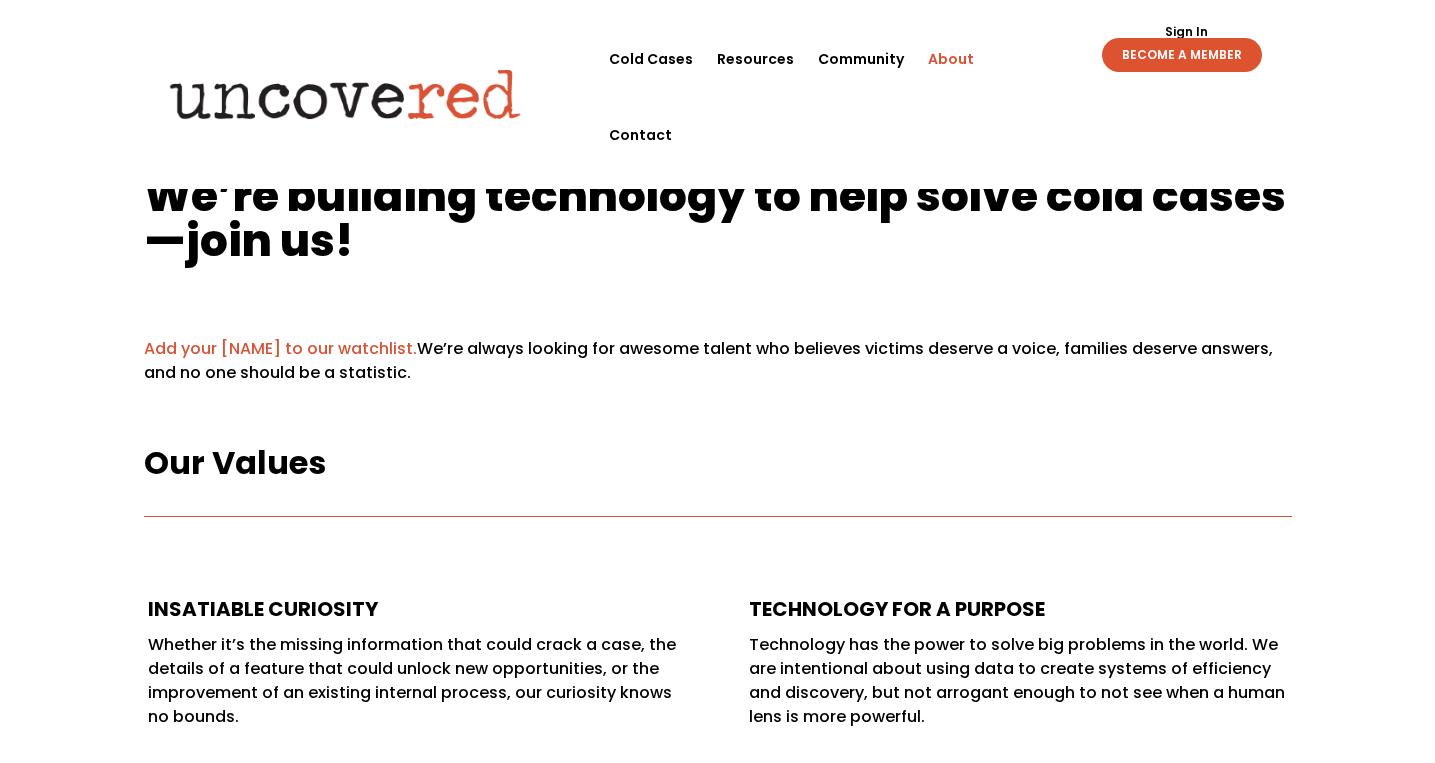 click on "About" at bounding box center [951, 59] 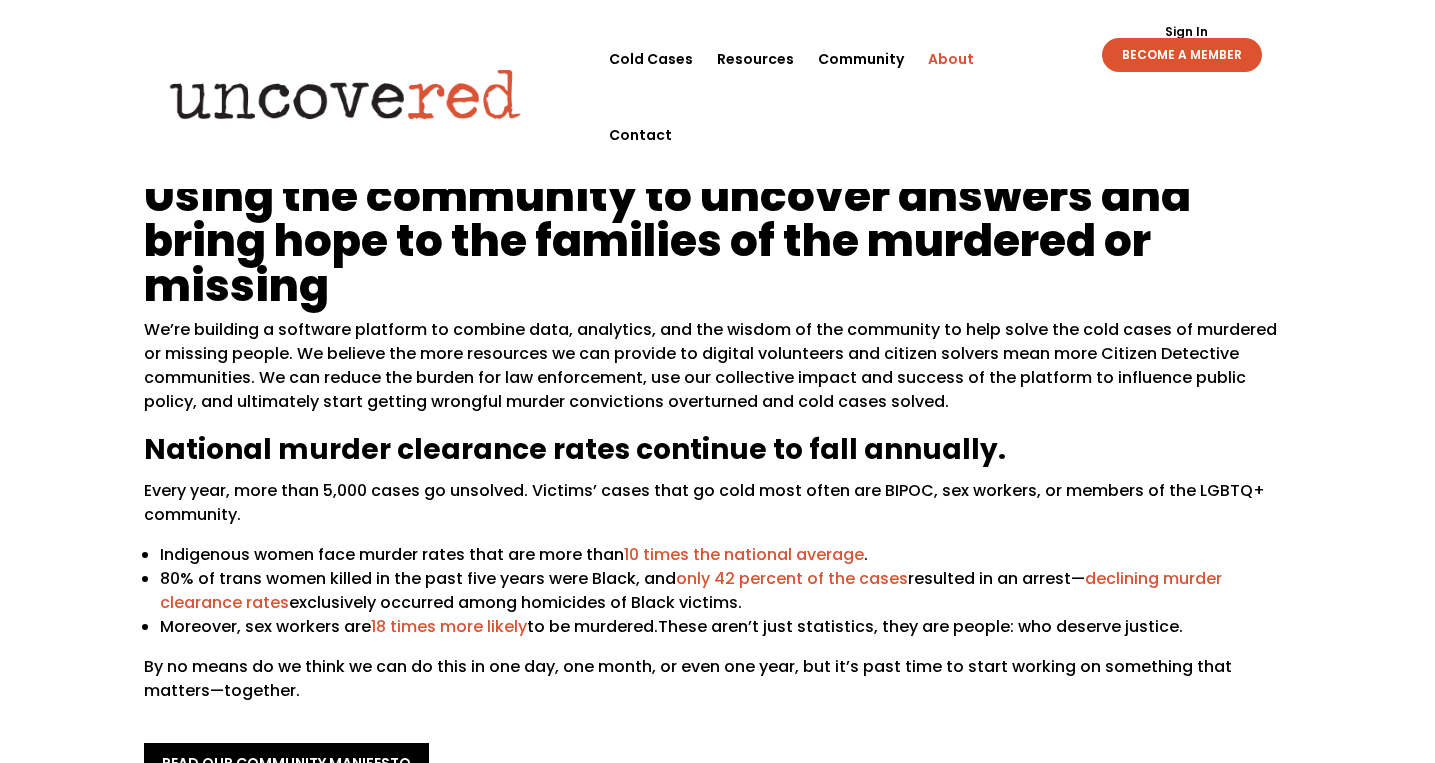 scroll, scrollTop: 0, scrollLeft: 0, axis: both 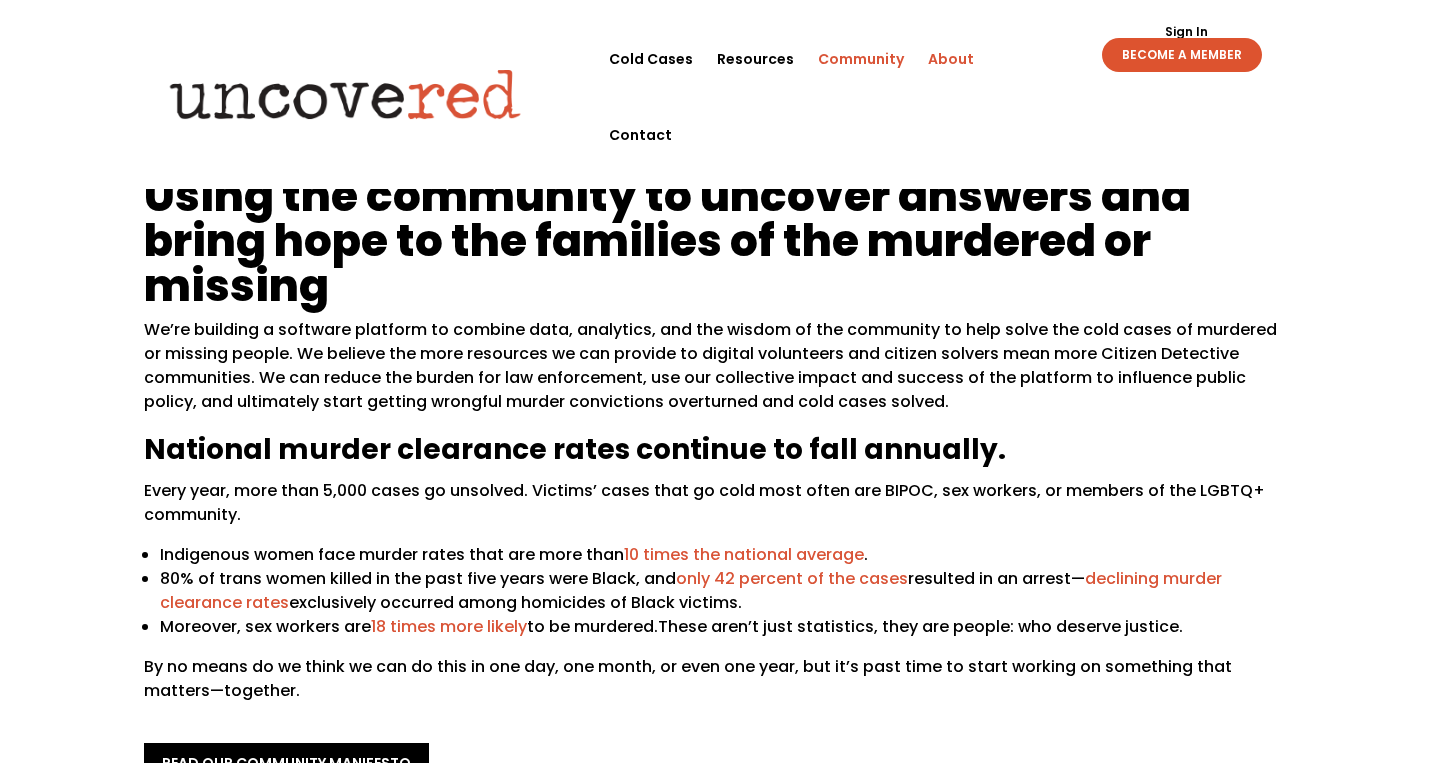 click on "Community" at bounding box center (861, 59) 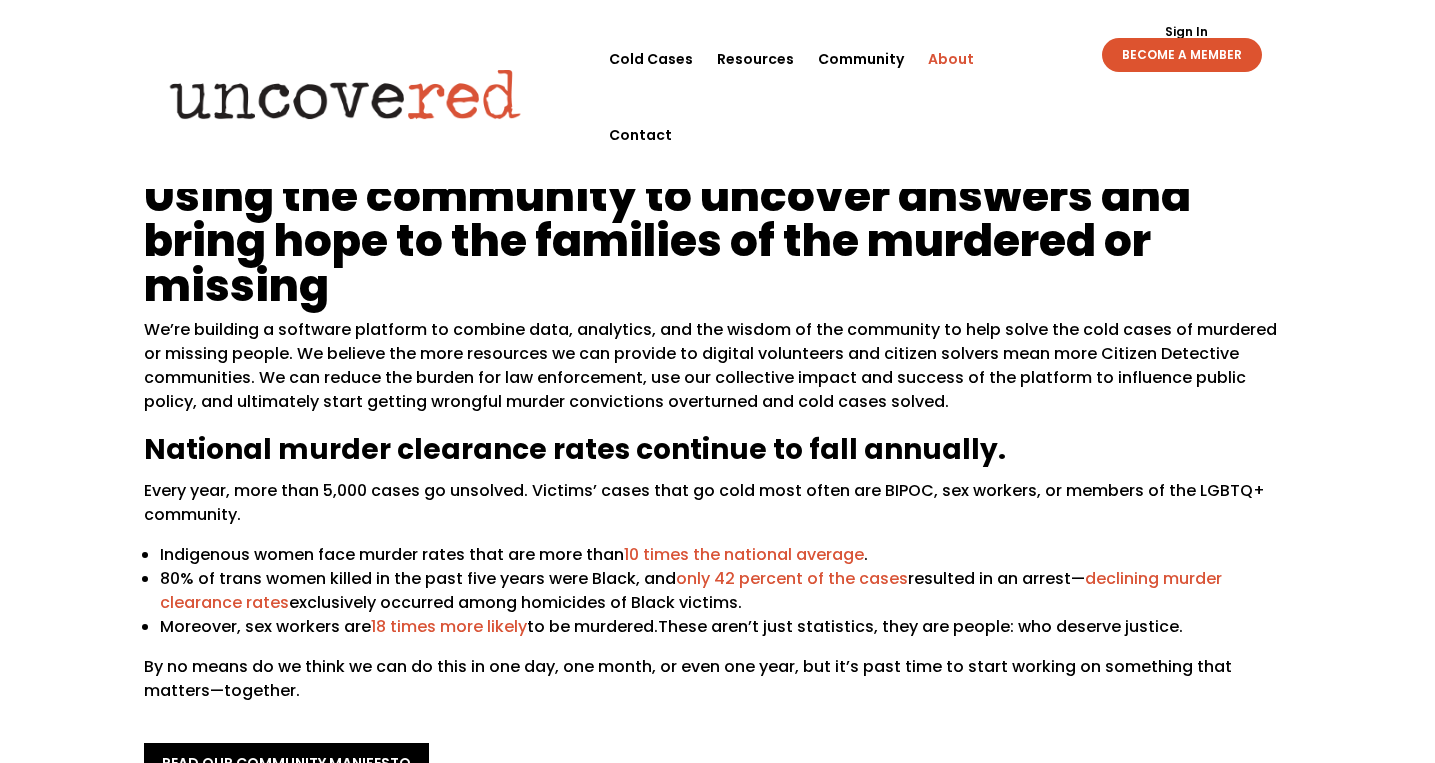 scroll, scrollTop: 0, scrollLeft: 0, axis: both 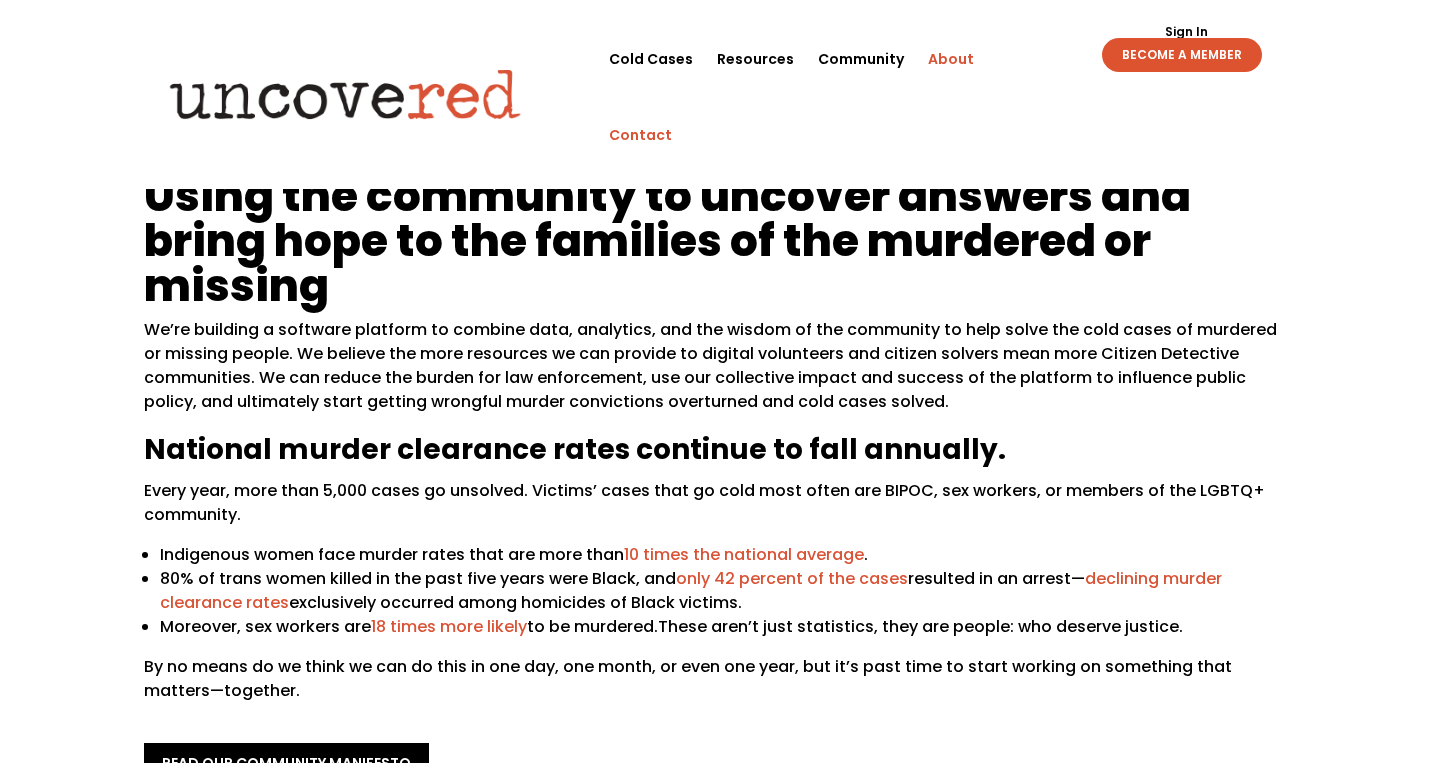 click on "Contact" at bounding box center [640, 135] 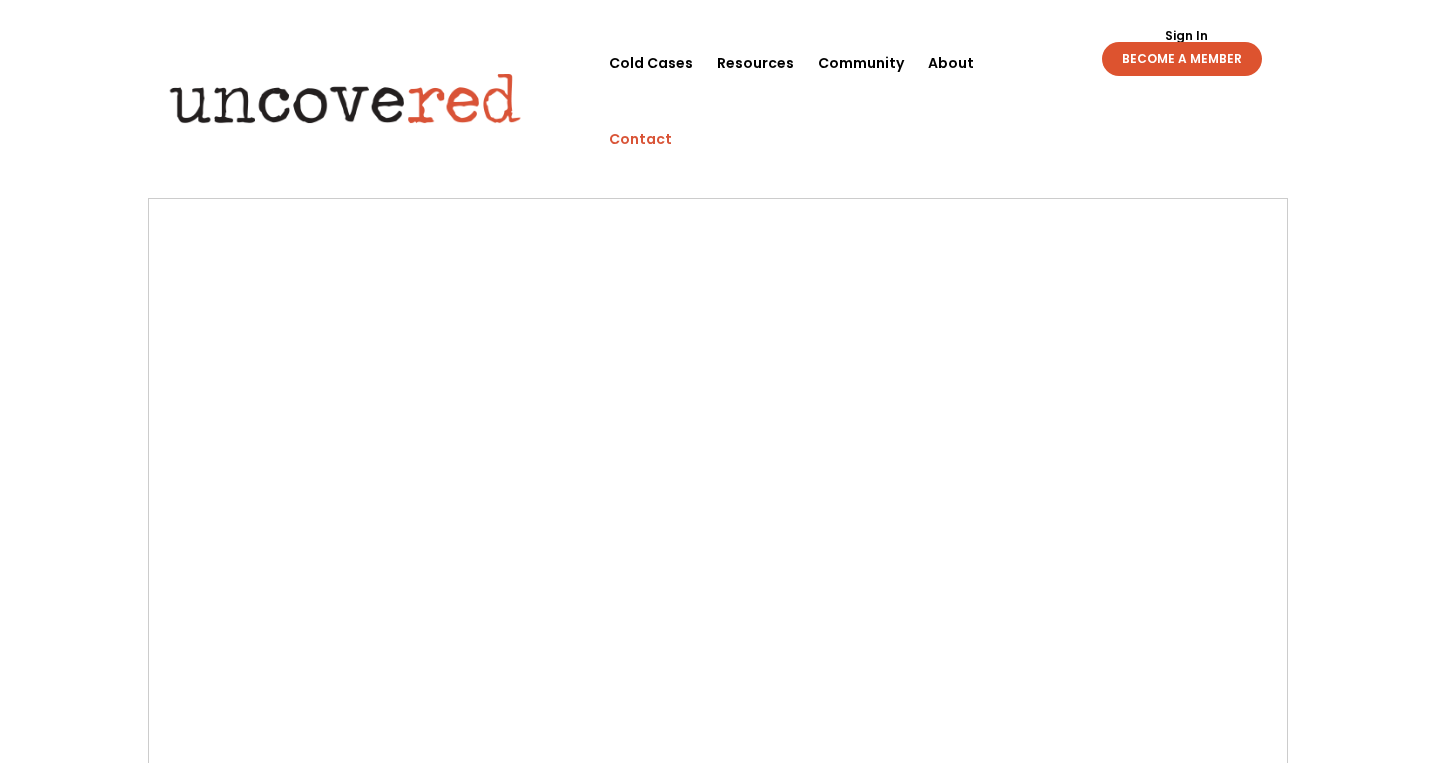 scroll, scrollTop: 0, scrollLeft: 0, axis: both 